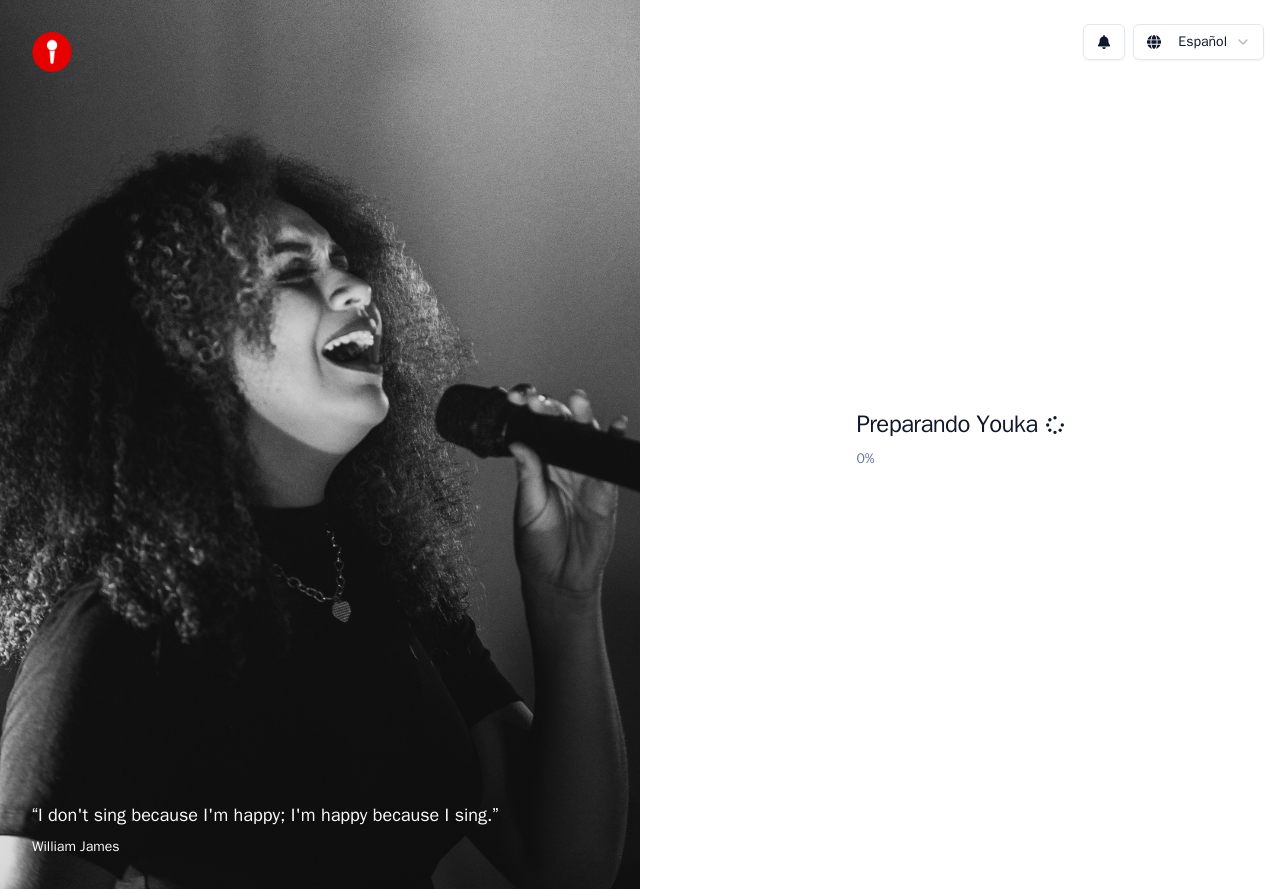 scroll, scrollTop: 0, scrollLeft: 0, axis: both 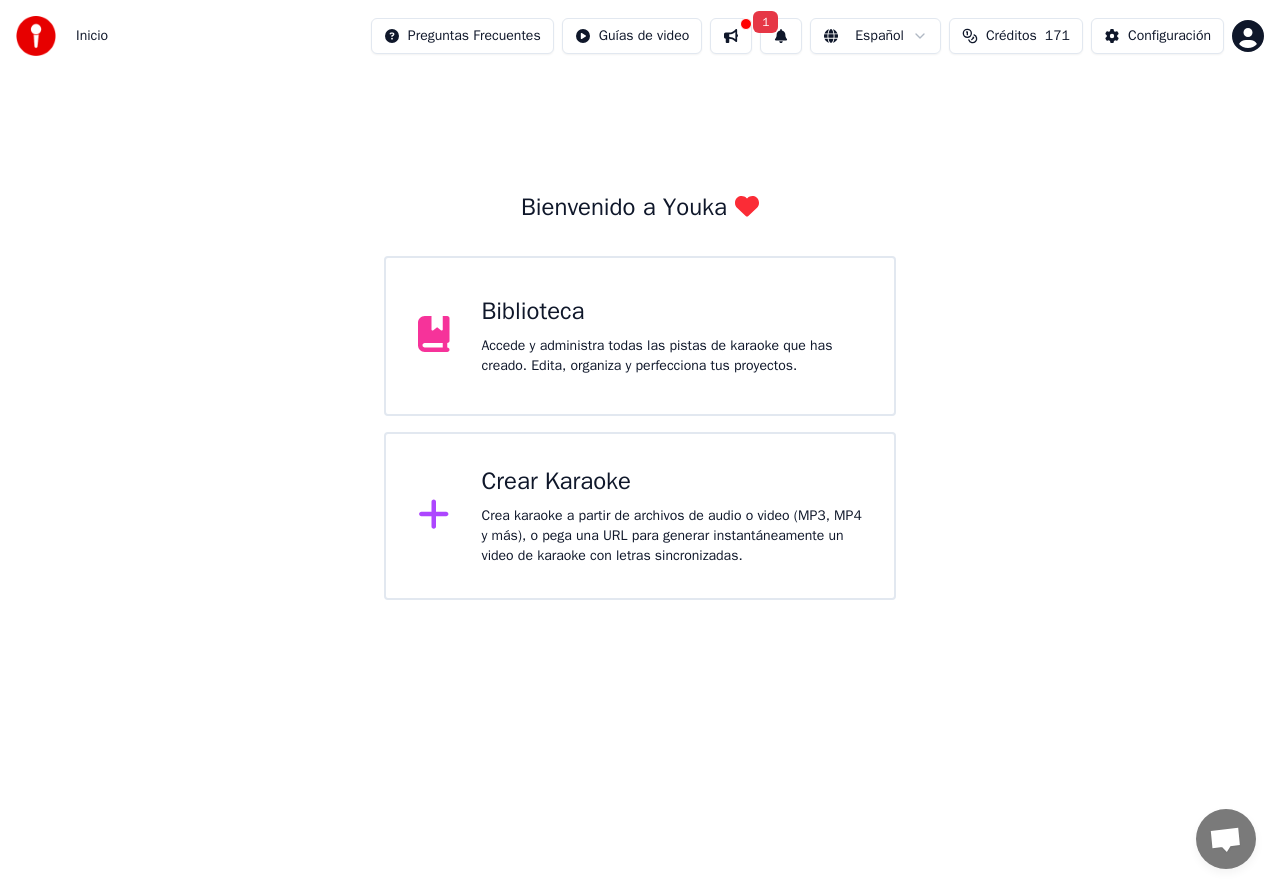 click on "Biblioteca Accede y administra todas las pistas de karaoke que has creado. Edita, organiza y perfecciona tus proyectos." at bounding box center [640, 336] 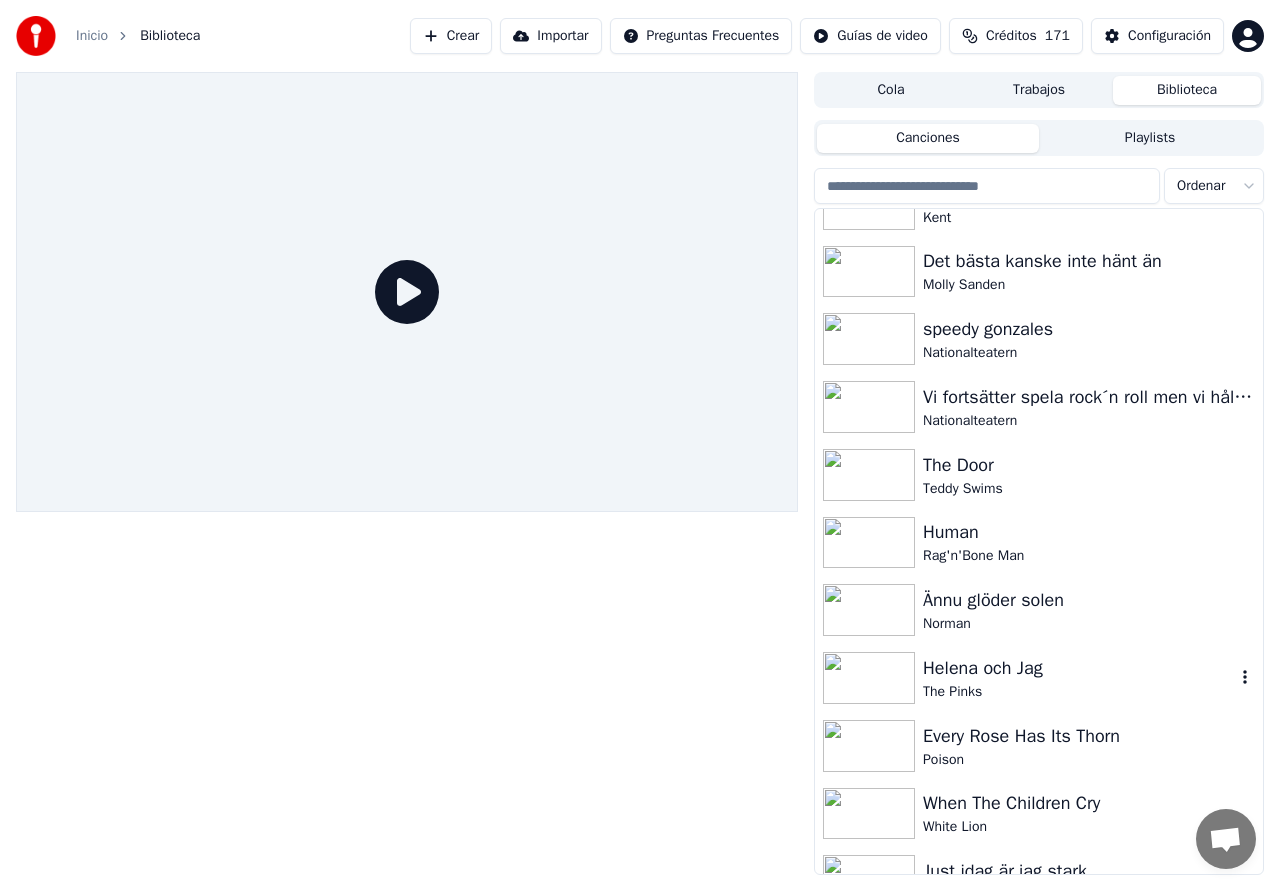 scroll, scrollTop: 1133, scrollLeft: 0, axis: vertical 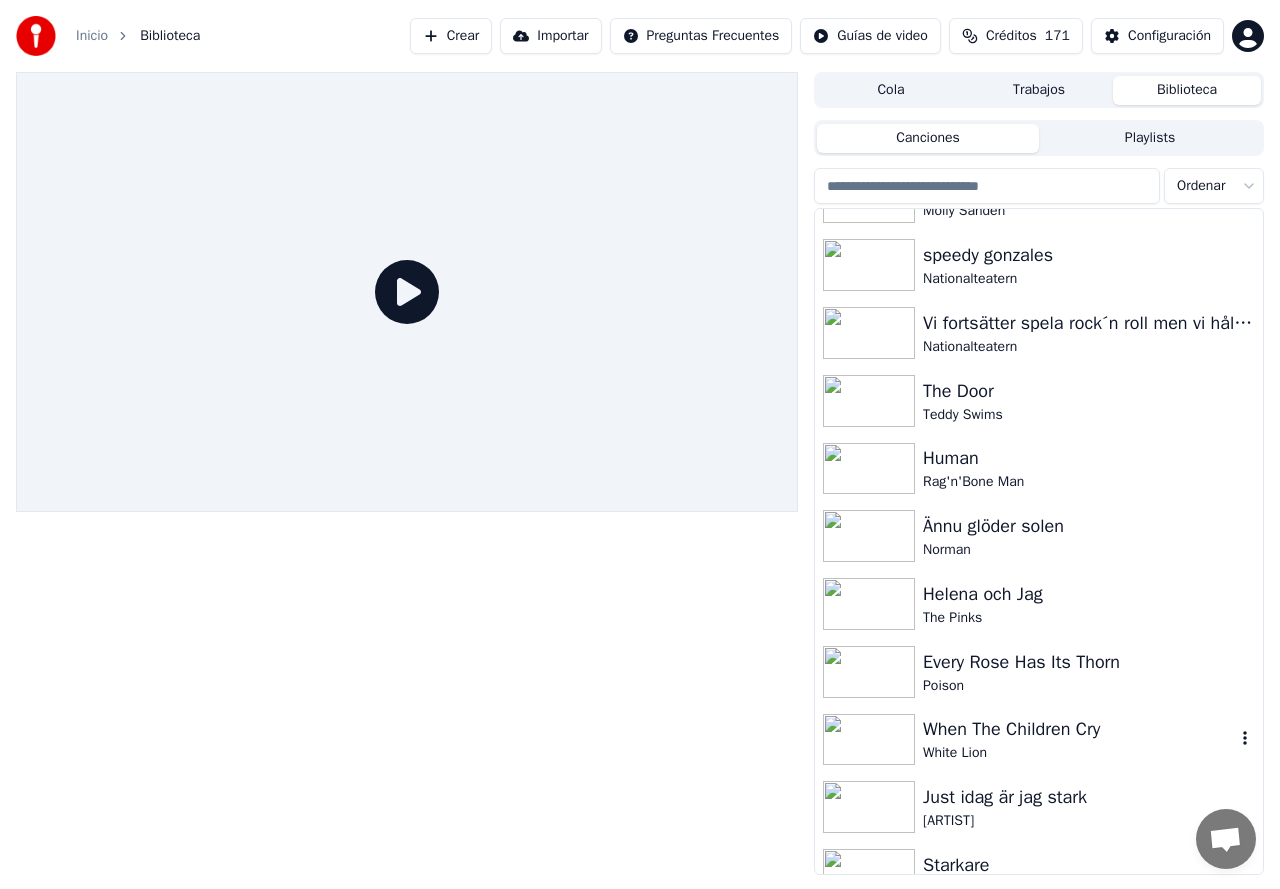 click on "When The Children Cry" at bounding box center [1079, 729] 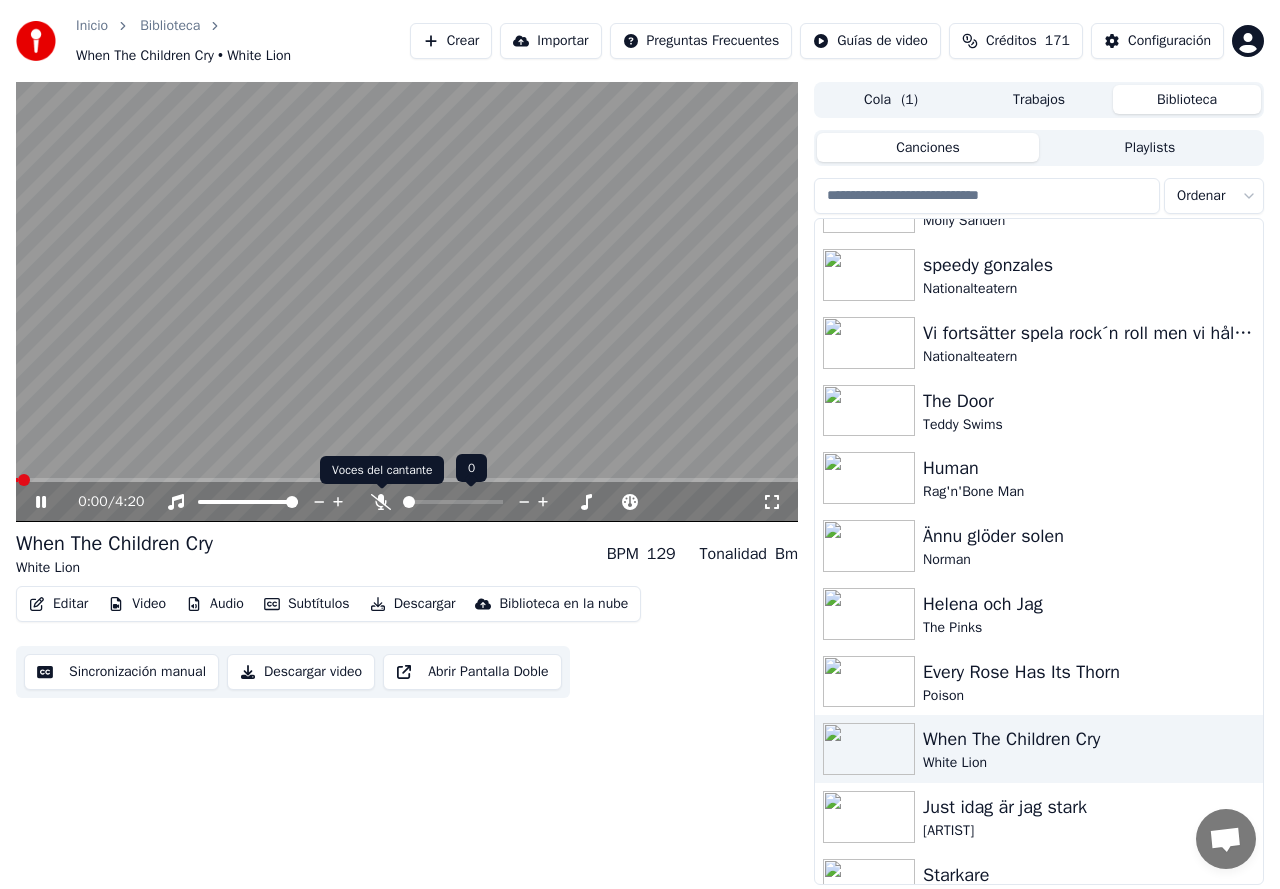 click 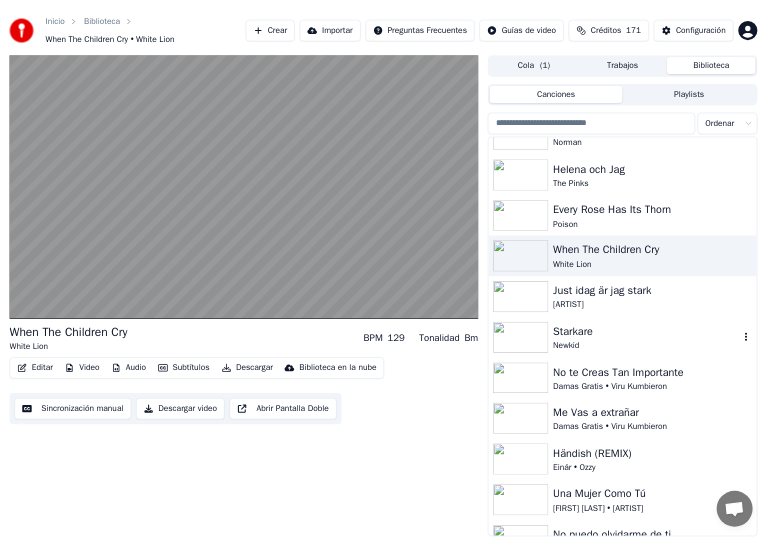 scroll, scrollTop: 1467, scrollLeft: 0, axis: vertical 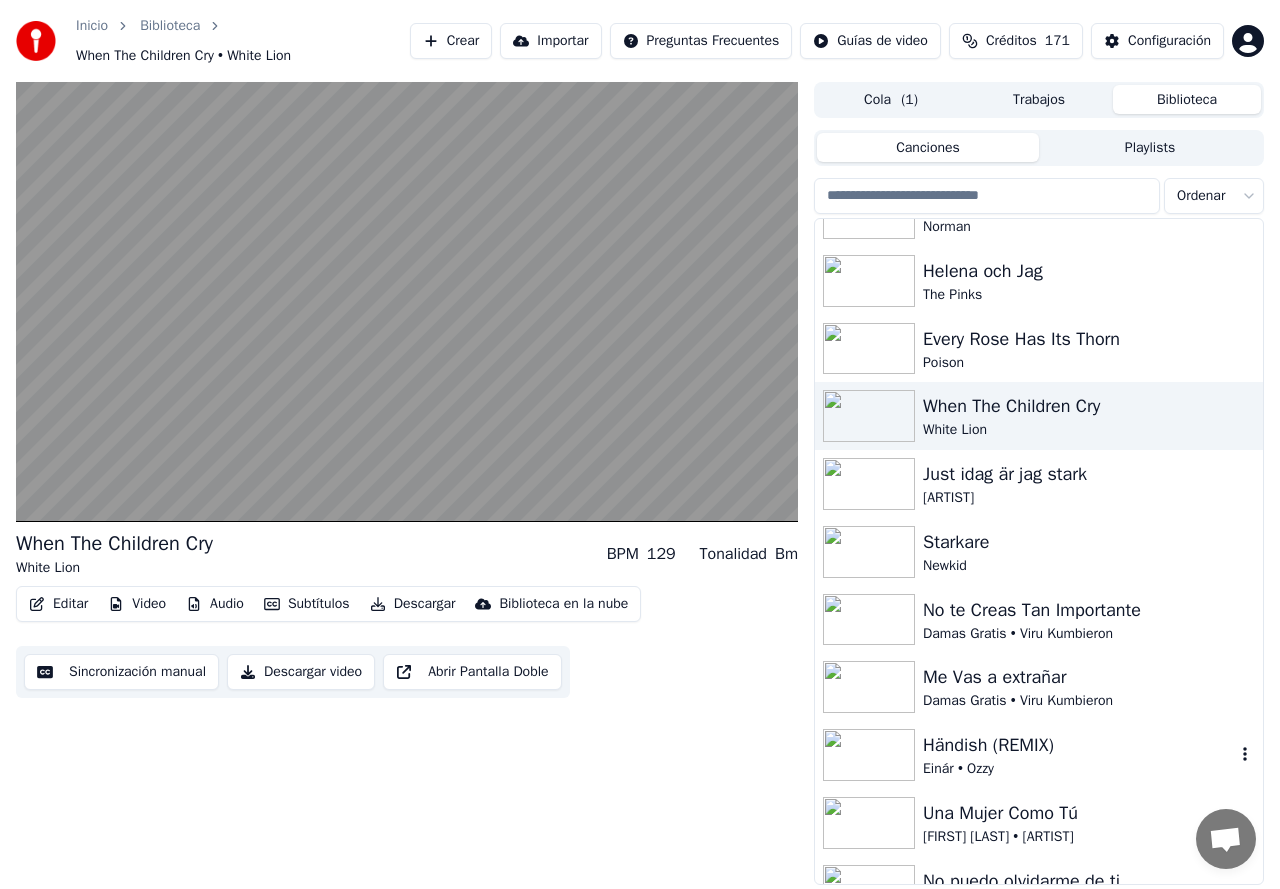 click on "Einár • Ozzy" at bounding box center [1079, 769] 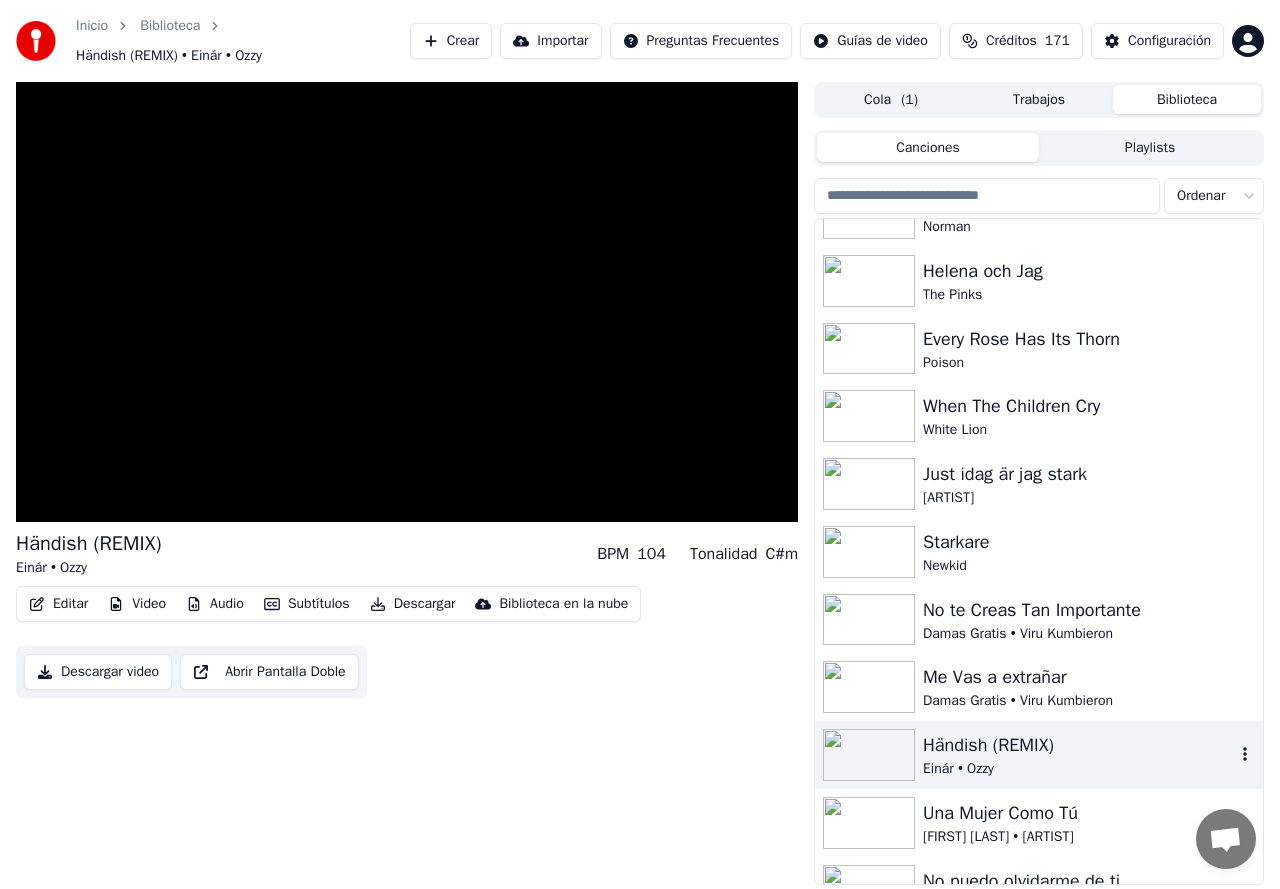 click on "Einár • Ozzy" at bounding box center (1079, 769) 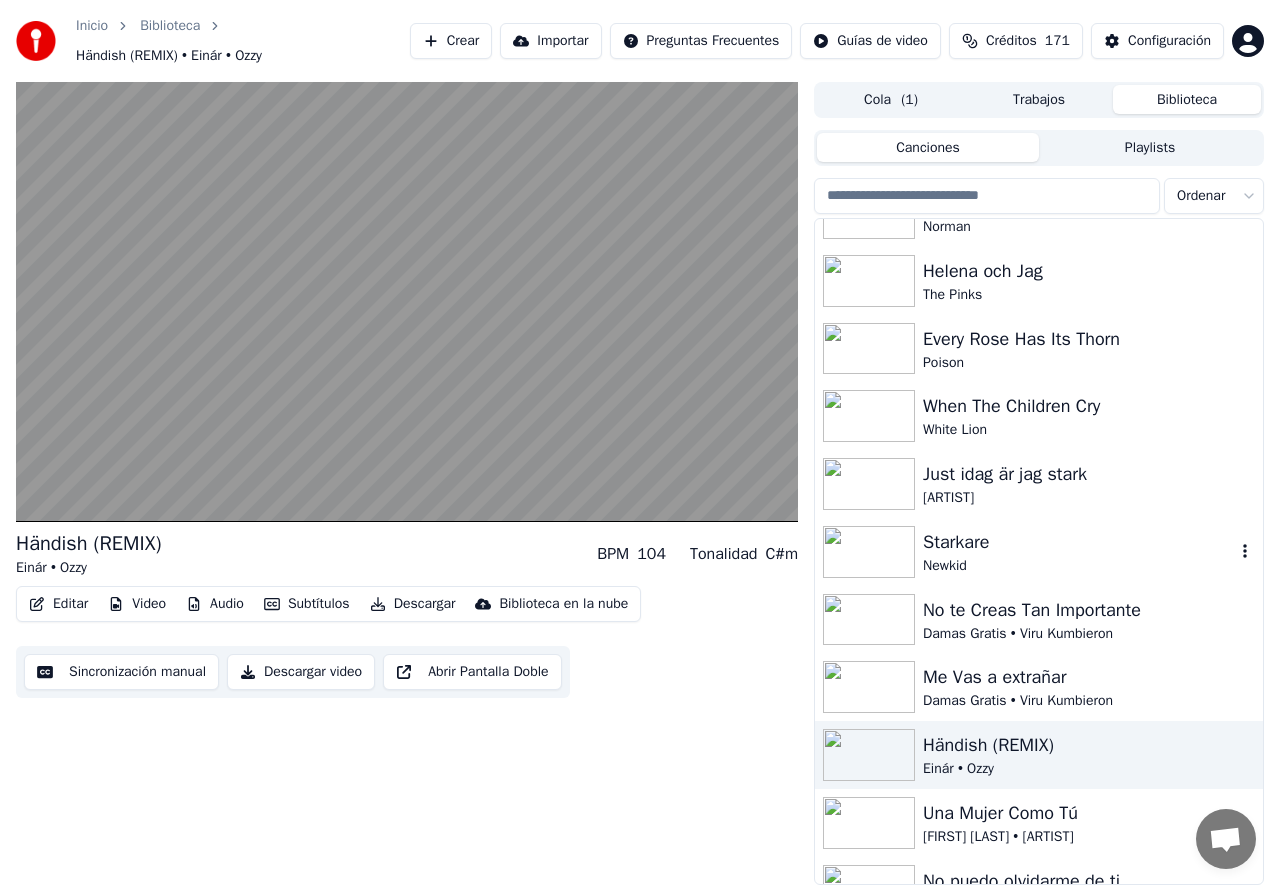 click on "Starkare" at bounding box center [1079, 542] 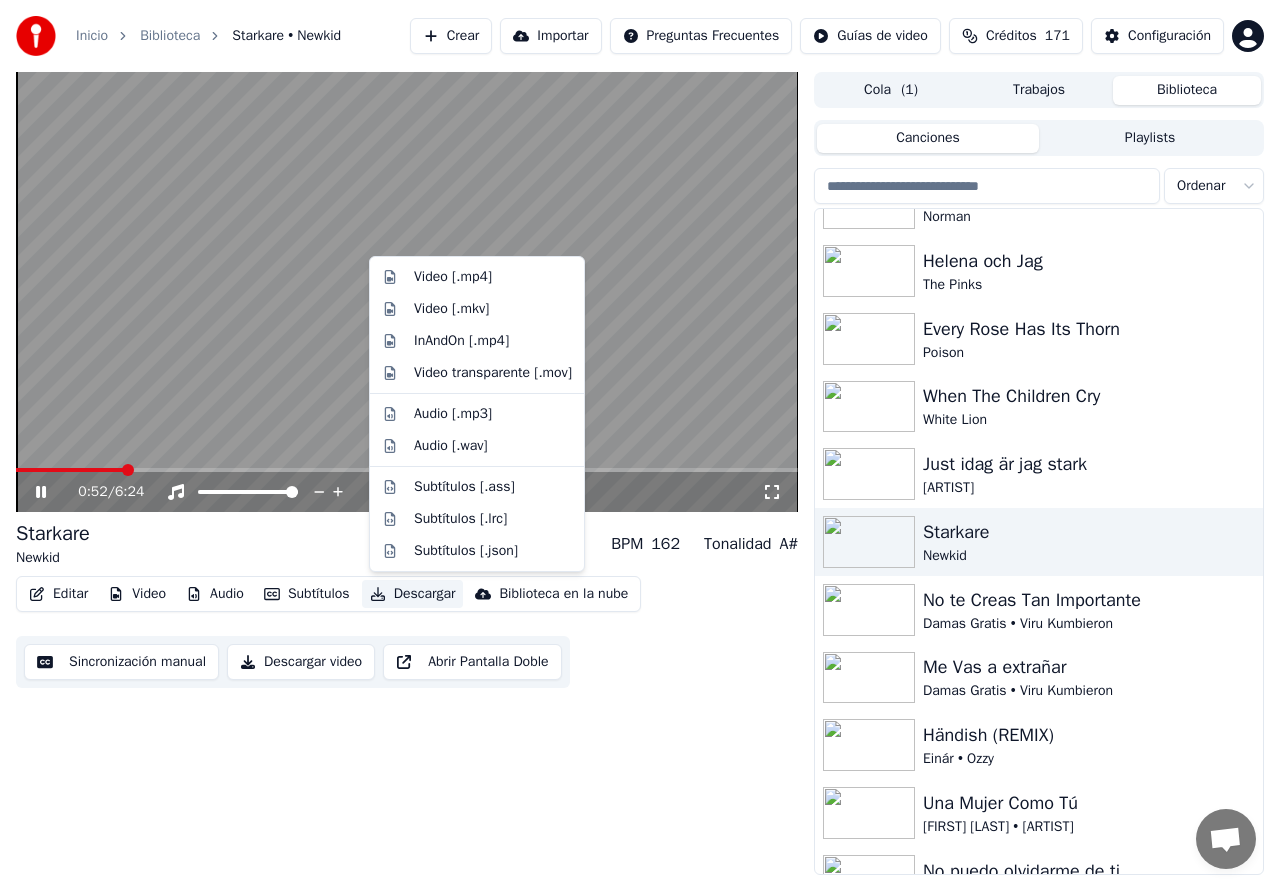 click on "Descargar" at bounding box center [413, 594] 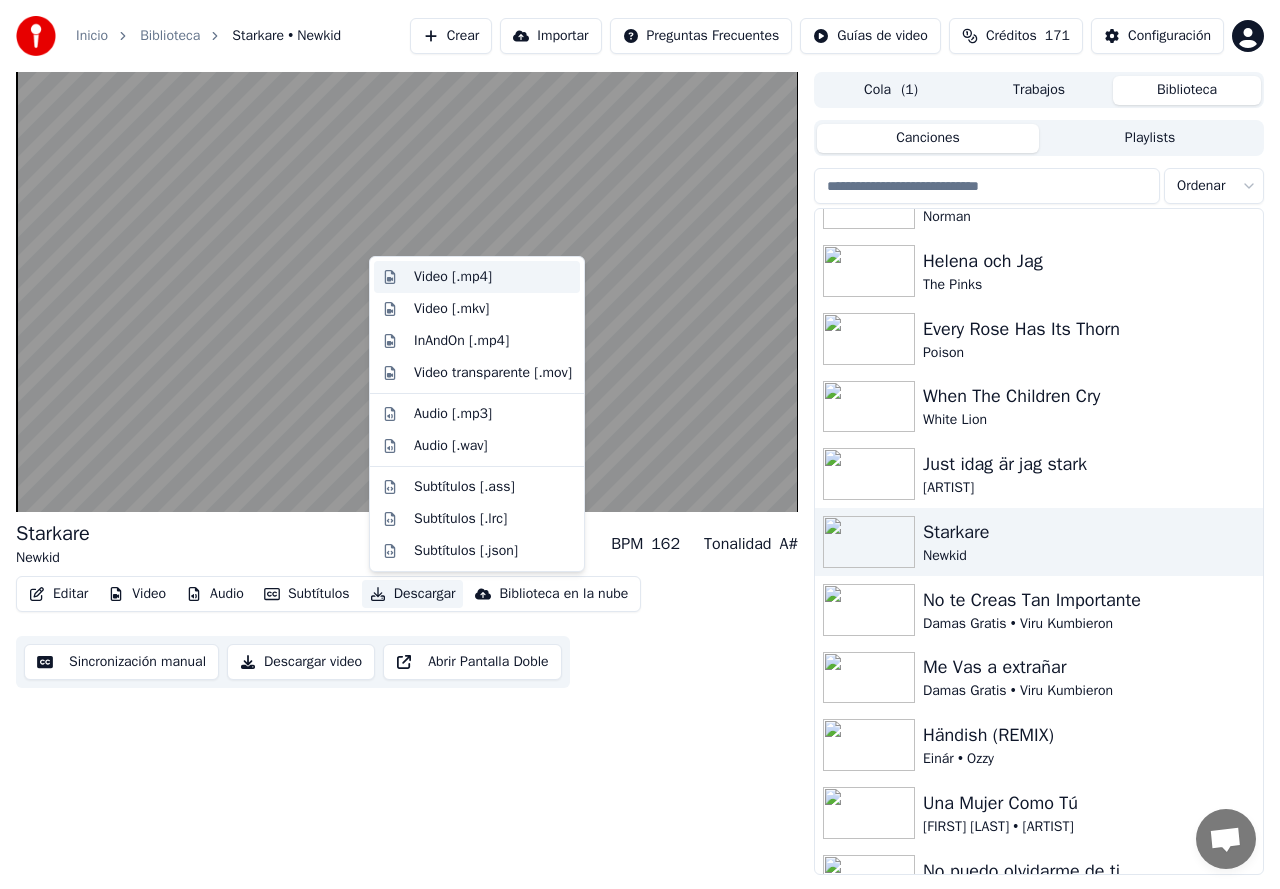 click on "Video [.mp4]" at bounding box center (453, 277) 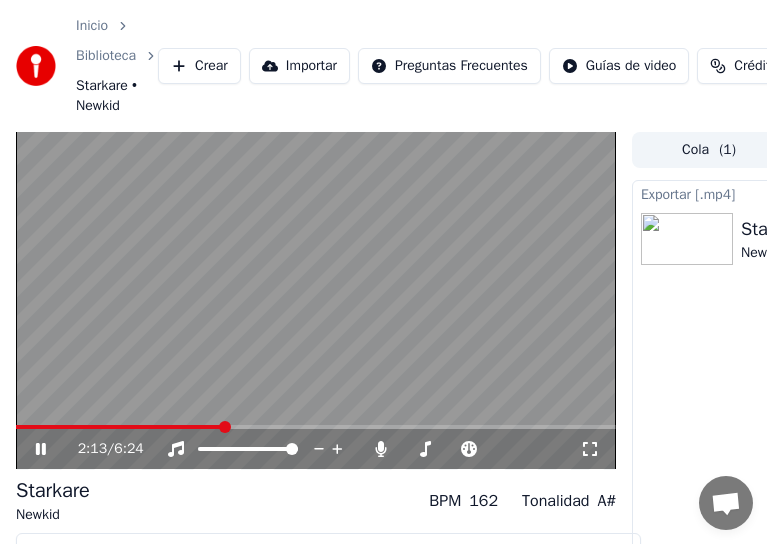 click at bounding box center (119, 427) 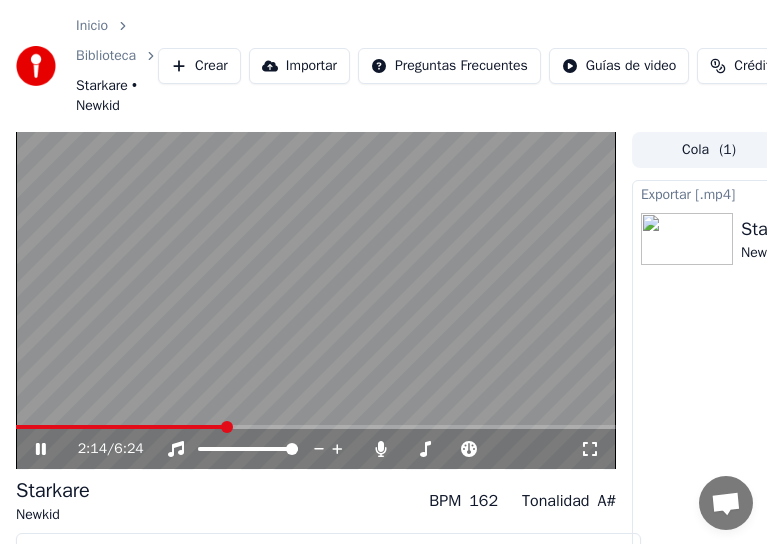 click at bounding box center (120, 427) 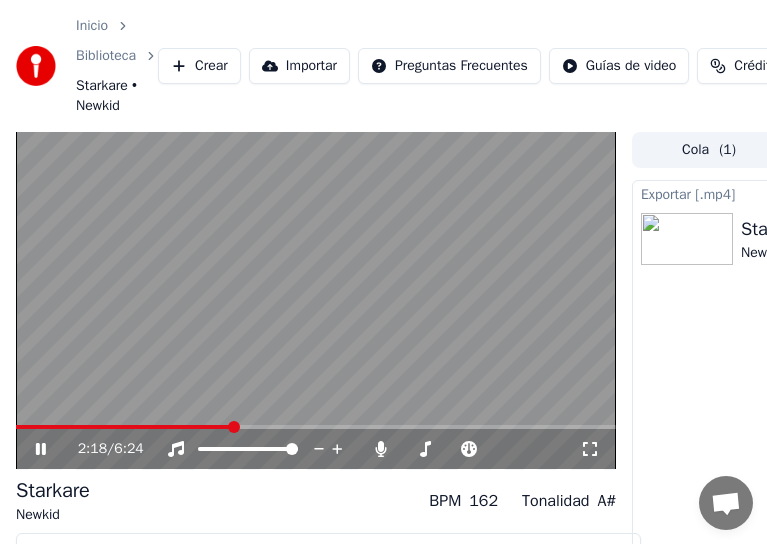 click 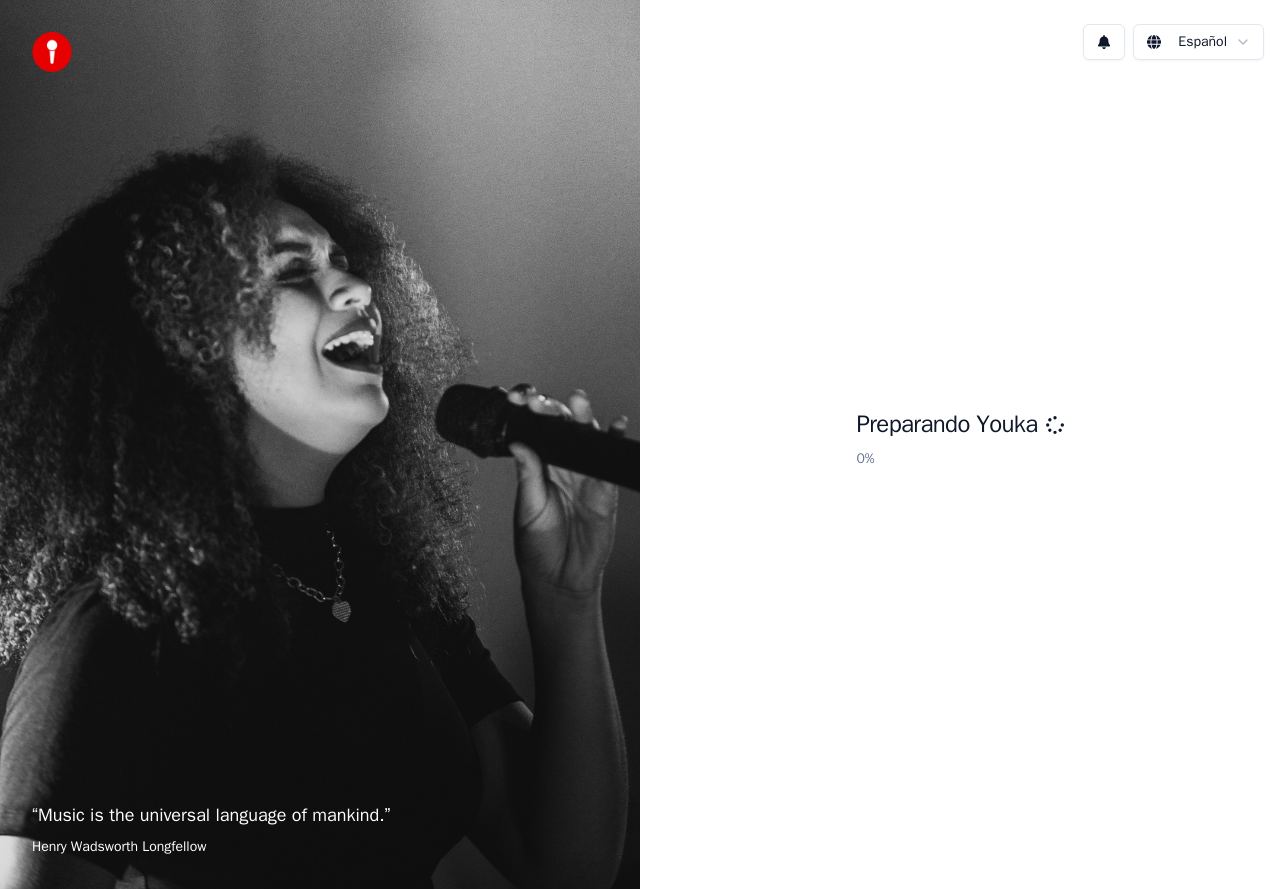 scroll, scrollTop: 0, scrollLeft: 0, axis: both 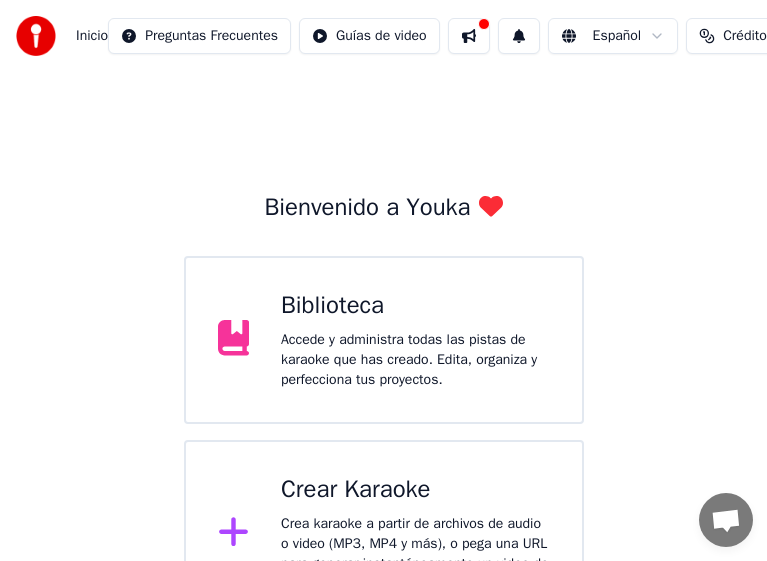click on "Accede y administra todas las pistas de karaoke que has creado. Edita, organiza y perfecciona tus proyectos." at bounding box center (415, 360) 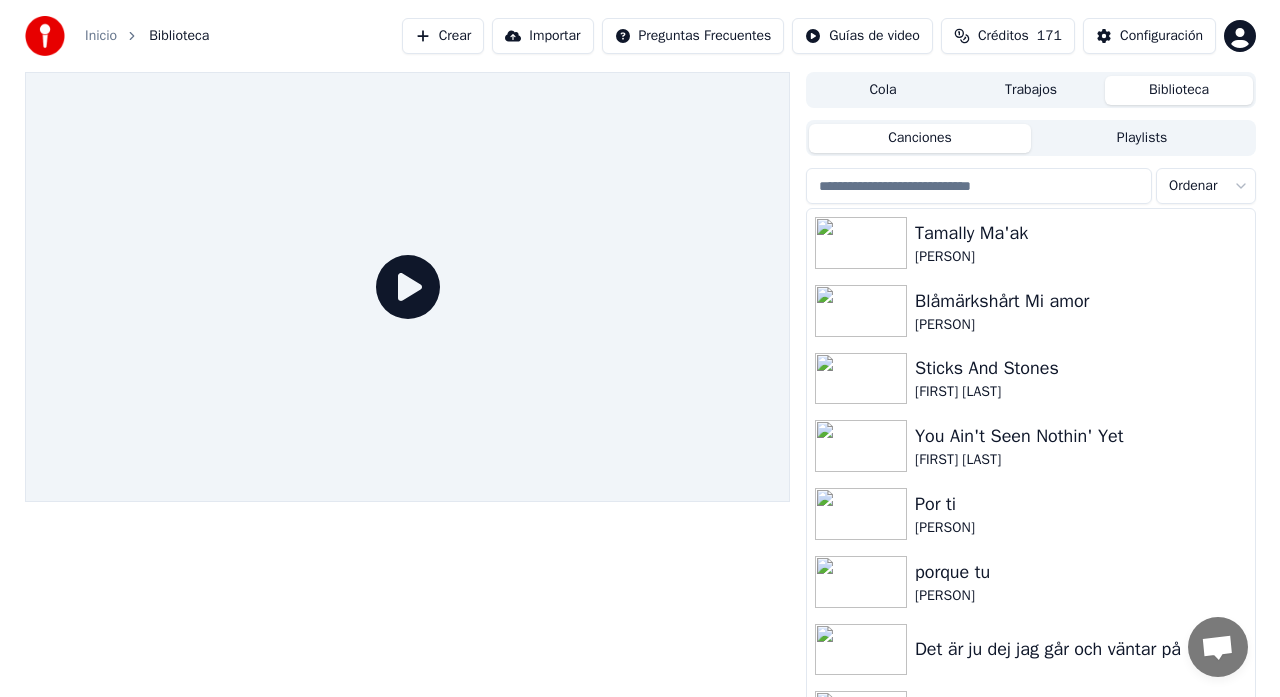 scroll, scrollTop: 246, scrollLeft: 0, axis: vertical 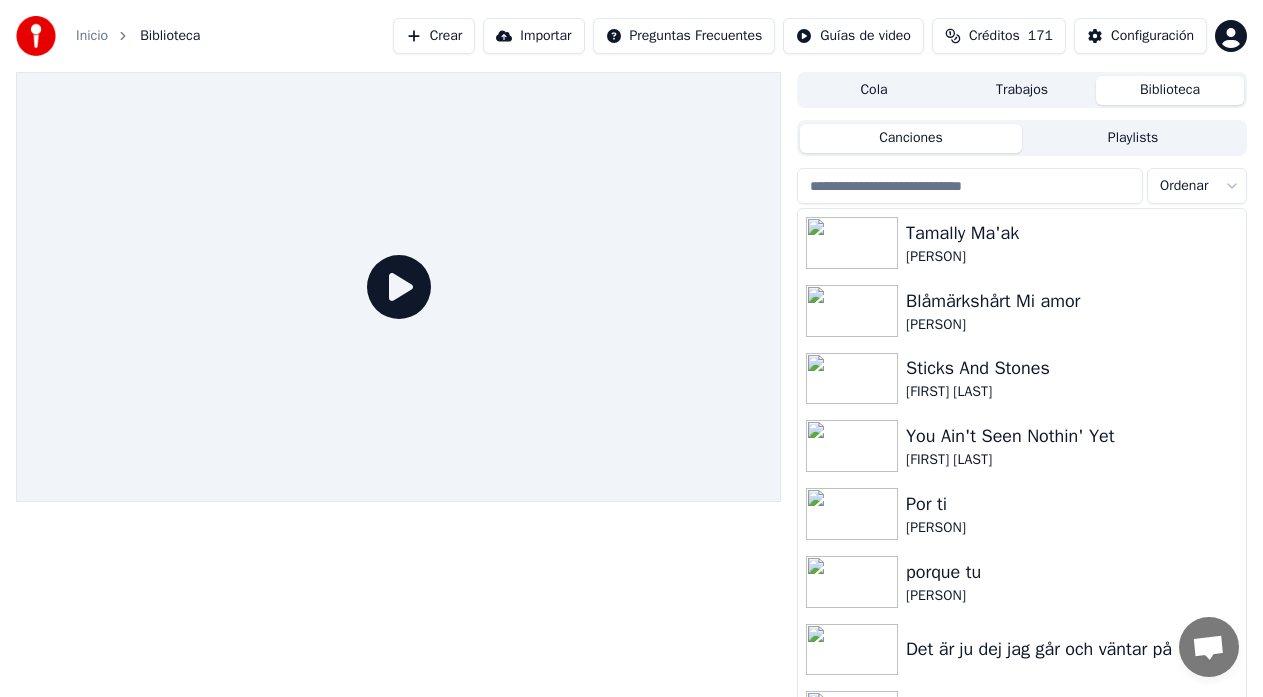 click on "Crear" at bounding box center [434, 36] 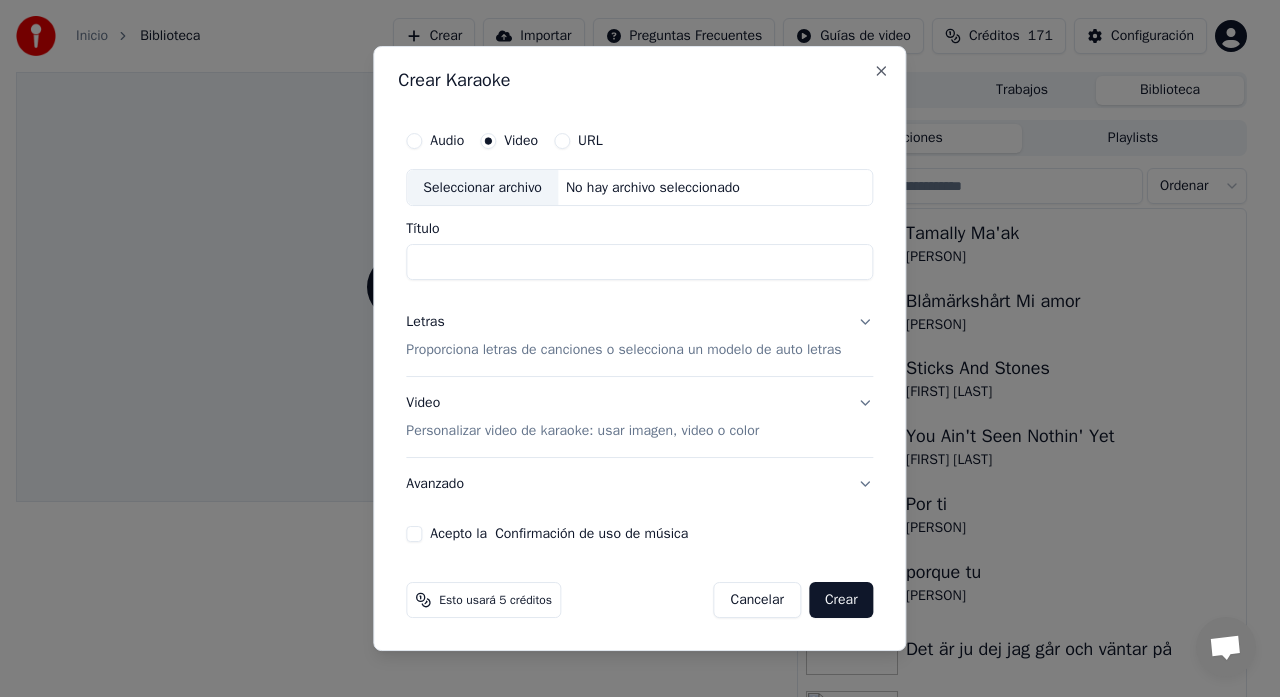 click on "Seleccionar archivo" at bounding box center [482, 188] 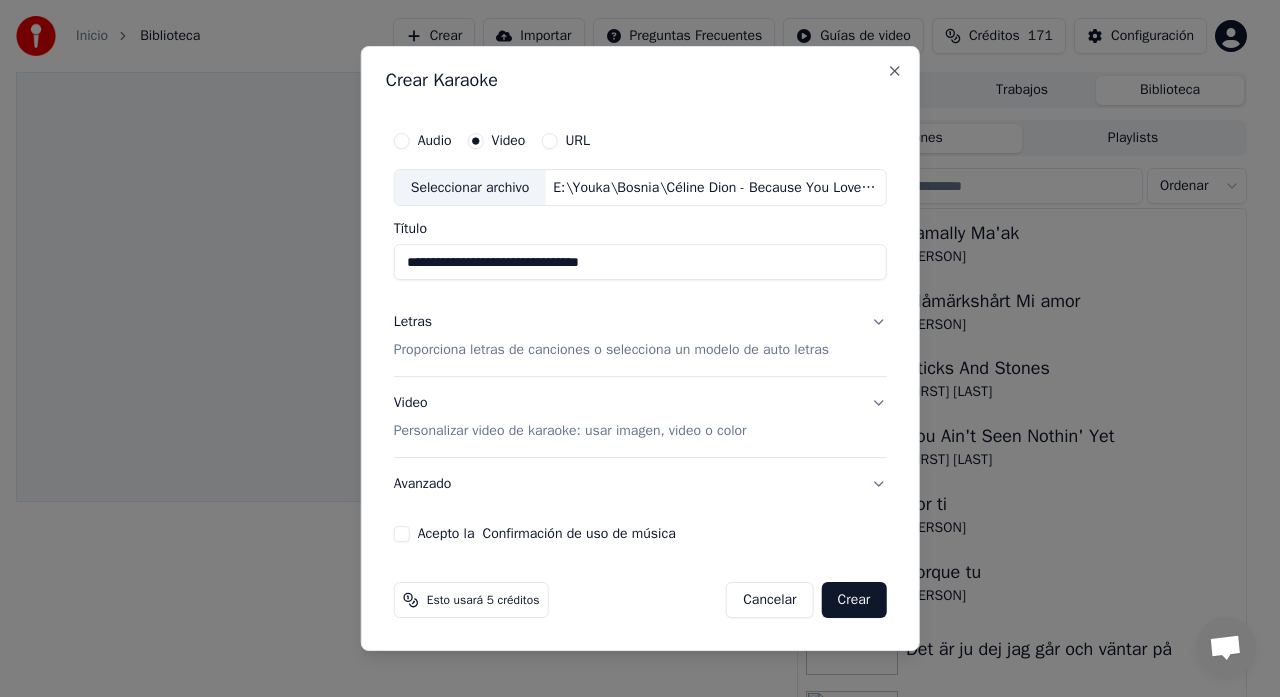 click on "Proporciona letras de canciones o selecciona un modelo de auto letras" at bounding box center [611, 351] 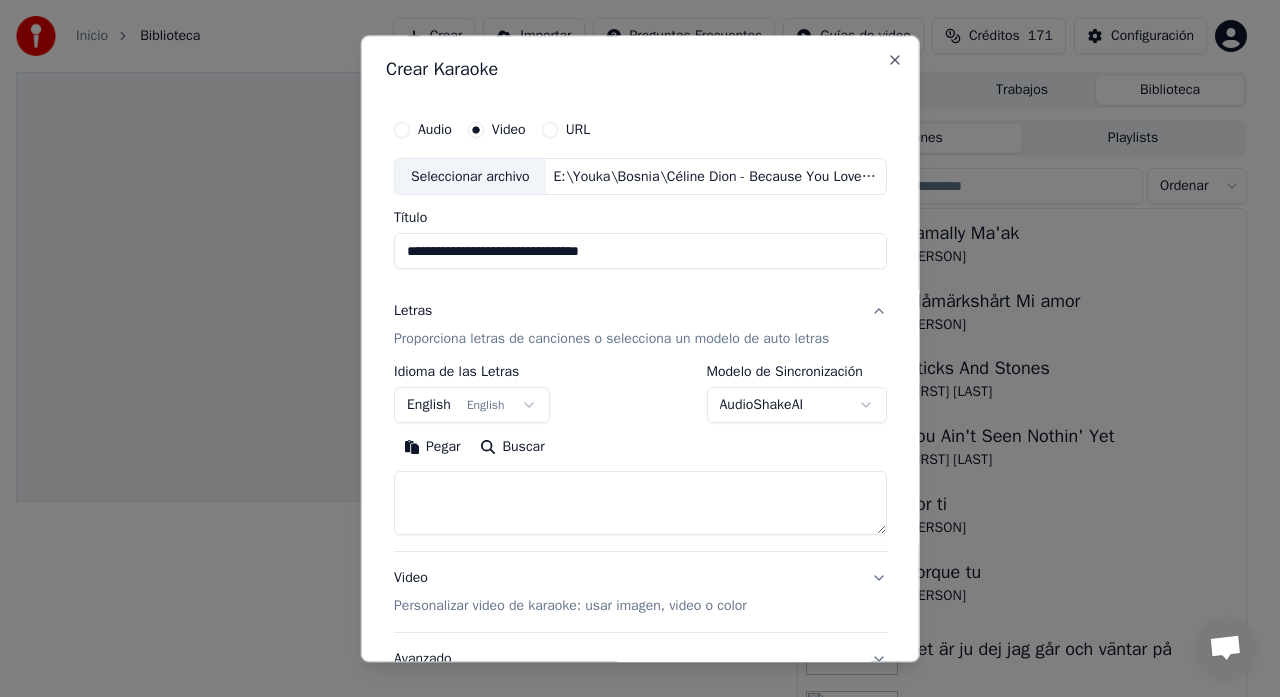 click at bounding box center (640, 504) 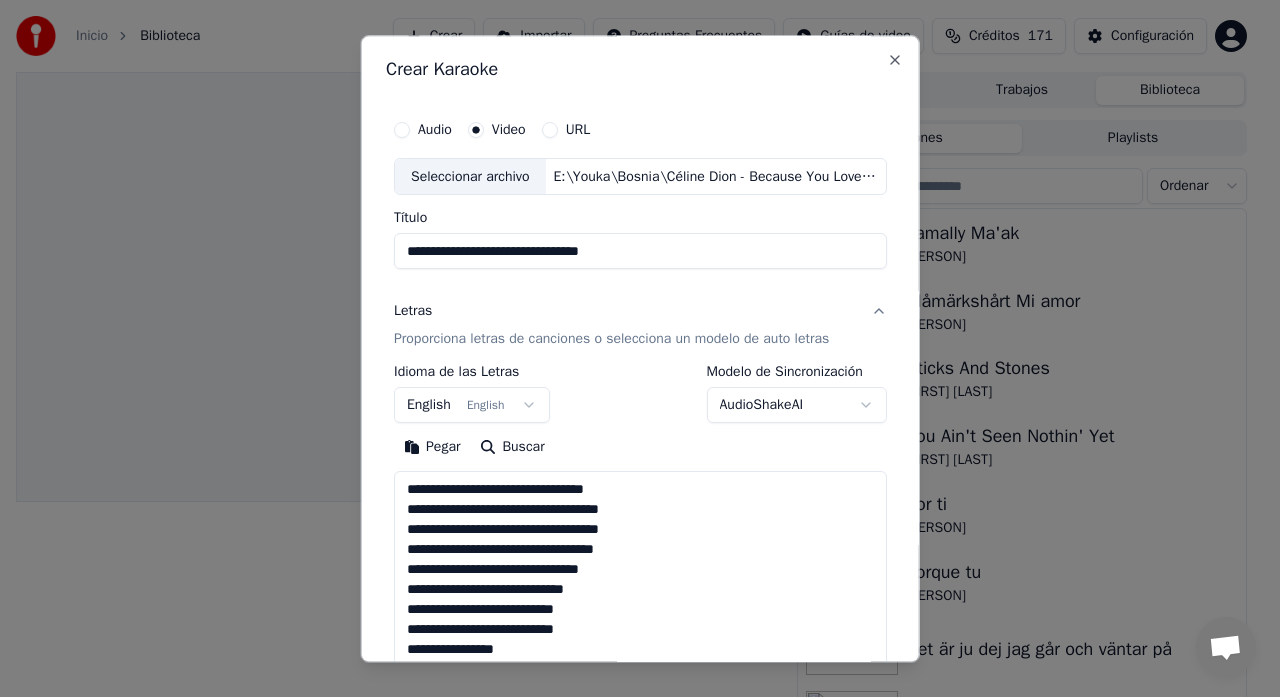 scroll, scrollTop: 1144, scrollLeft: 0, axis: vertical 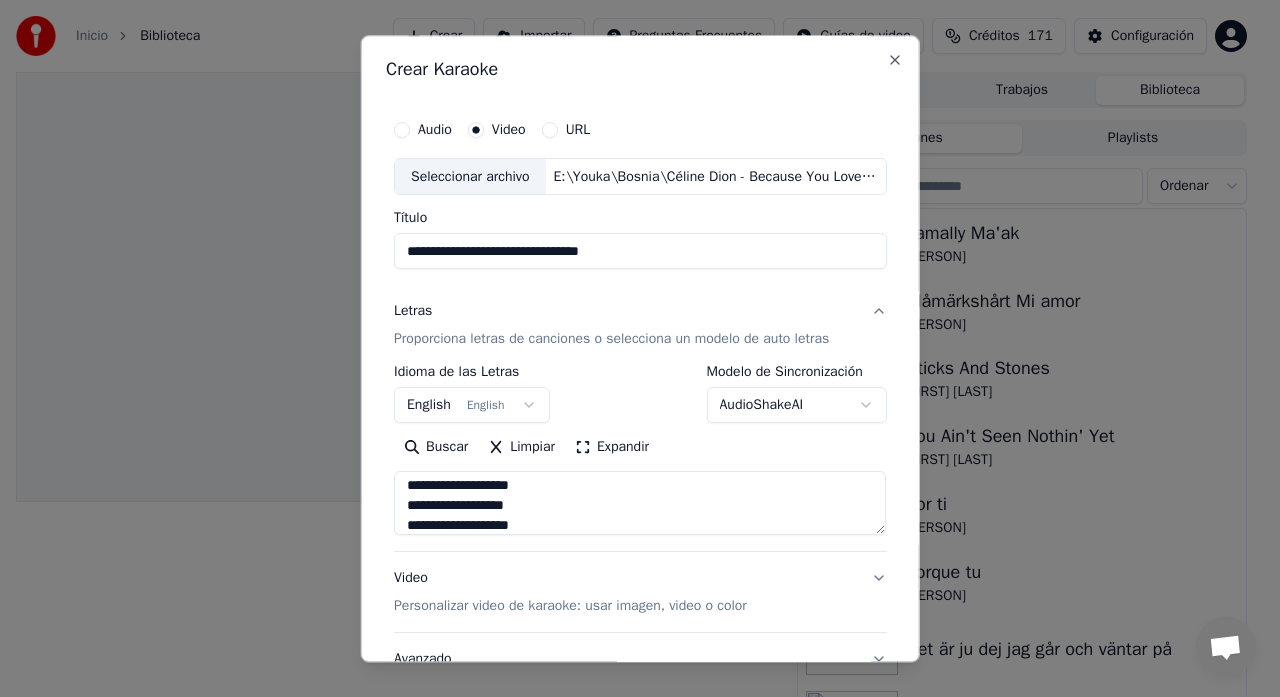 type on "**********" 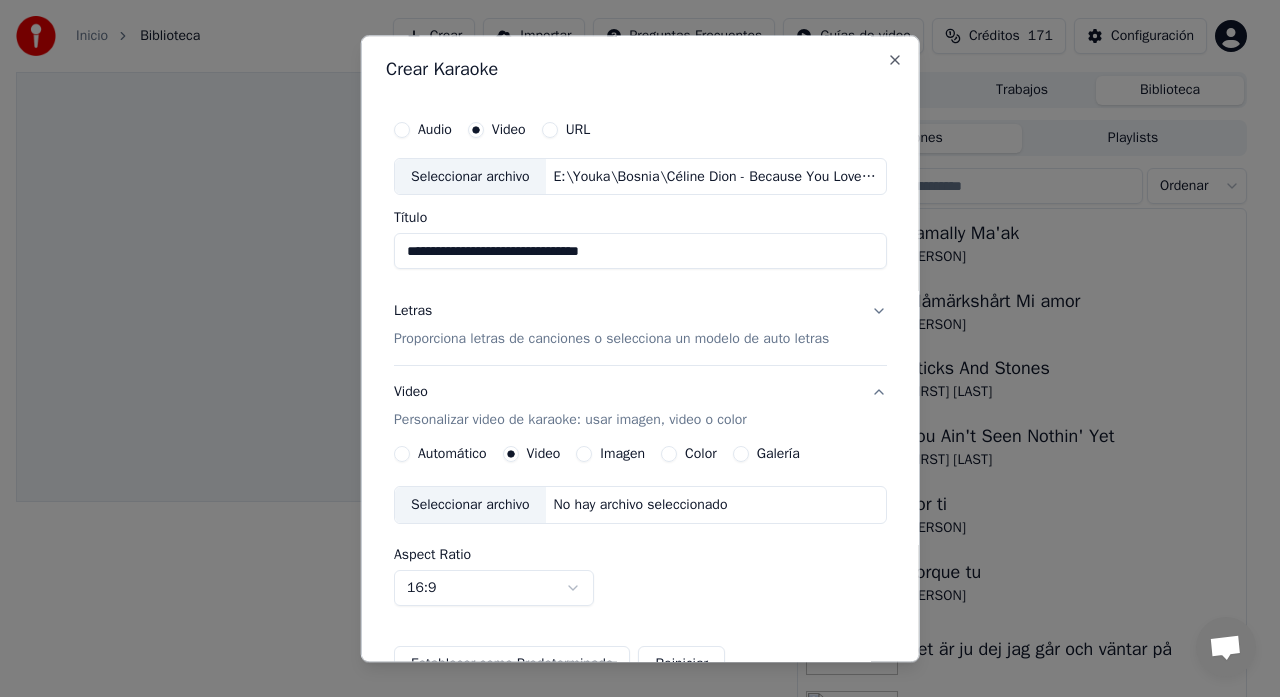 click on "Galería" at bounding box center (765, 455) 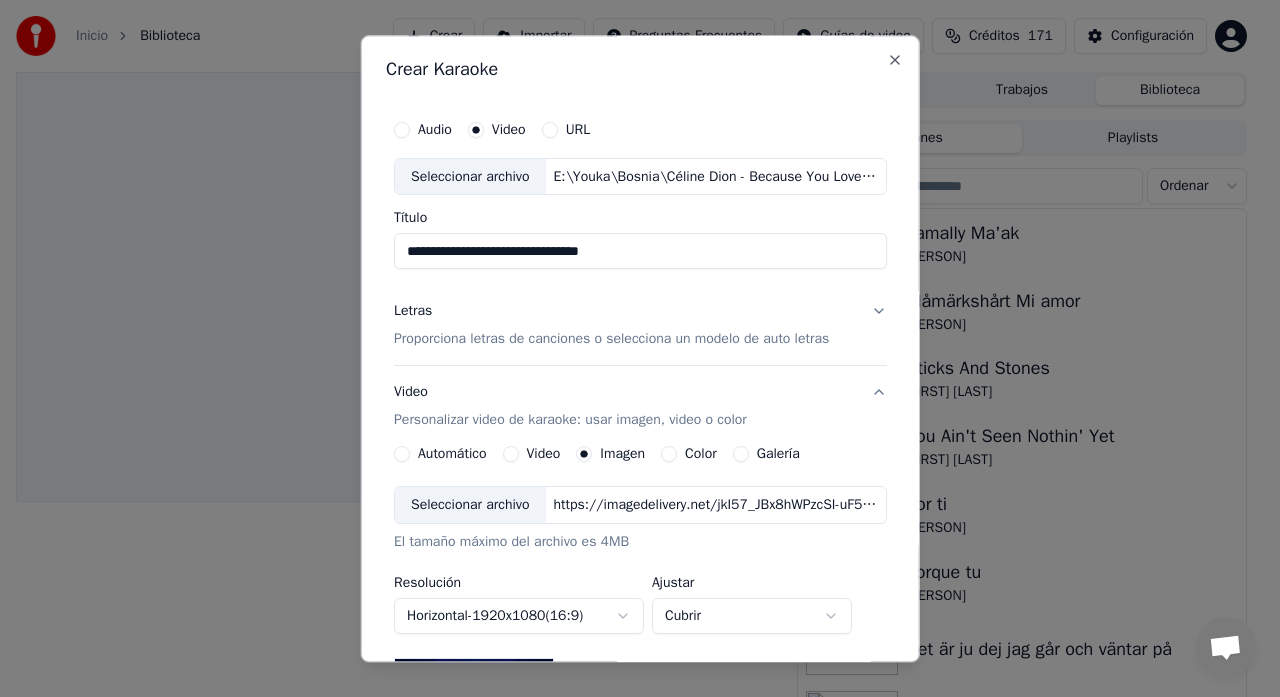 click on "Seleccionar archivo" at bounding box center (470, 506) 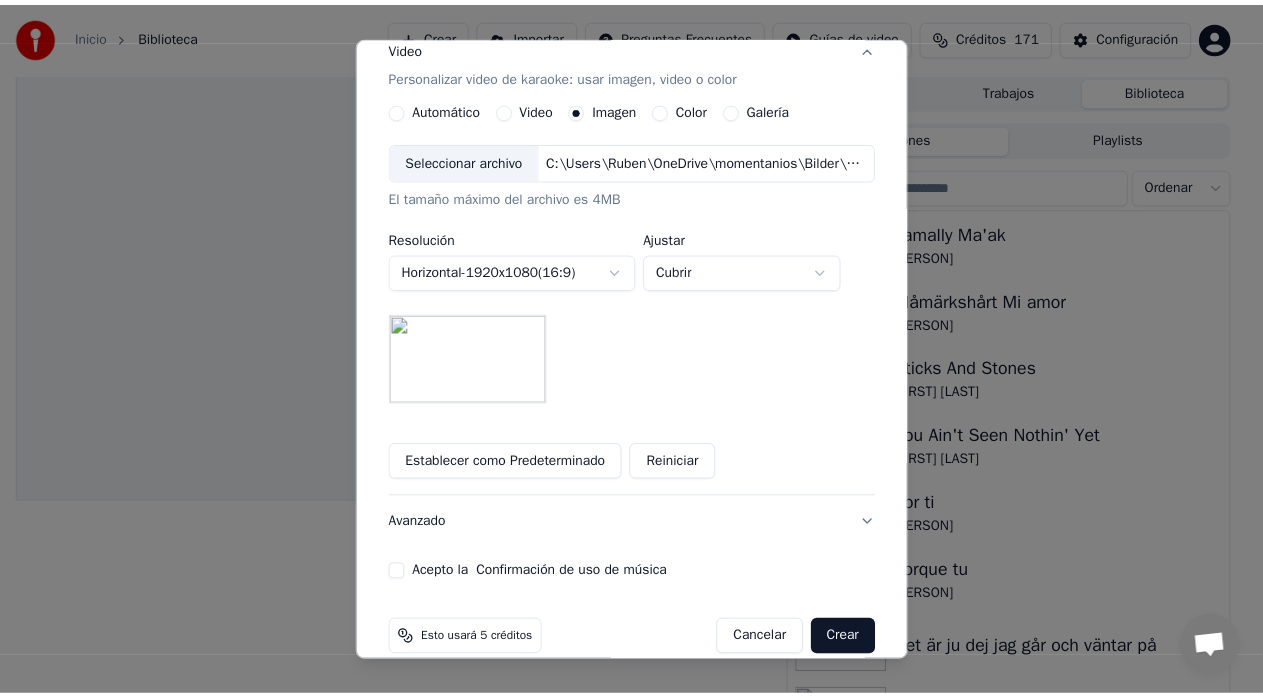 scroll, scrollTop: 372, scrollLeft: 0, axis: vertical 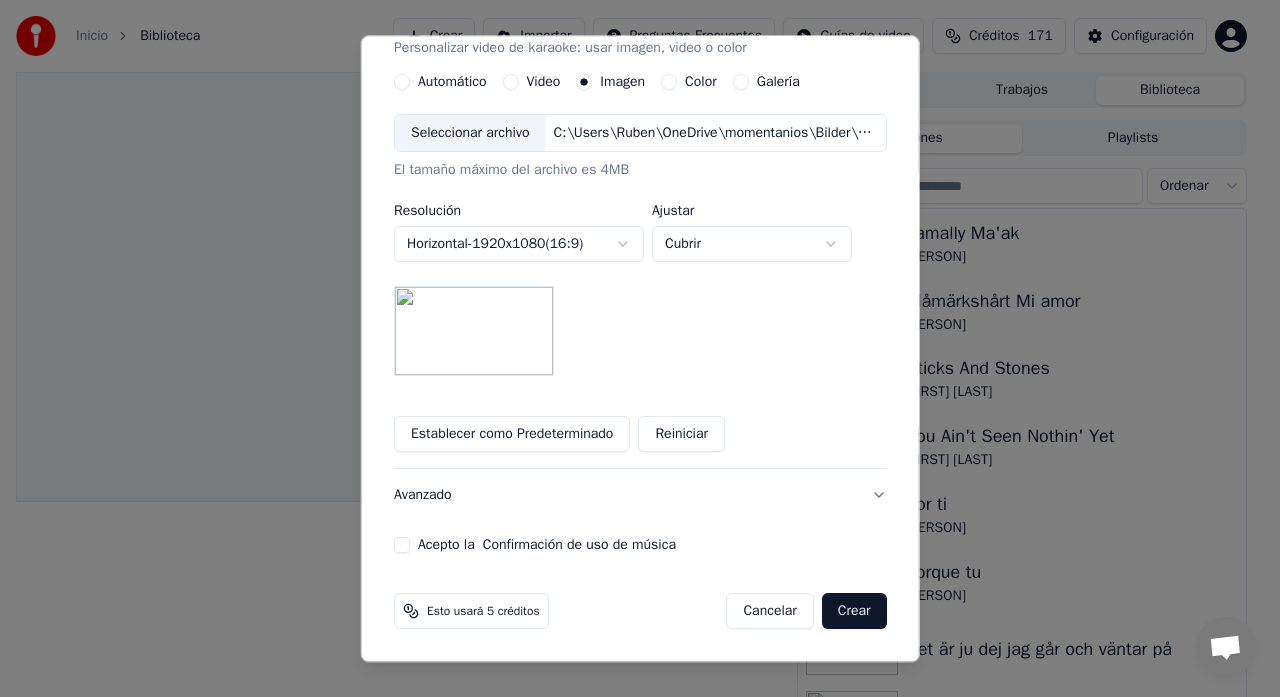 click on "Acepto la   Confirmación de uso de música" at bounding box center [402, 546] 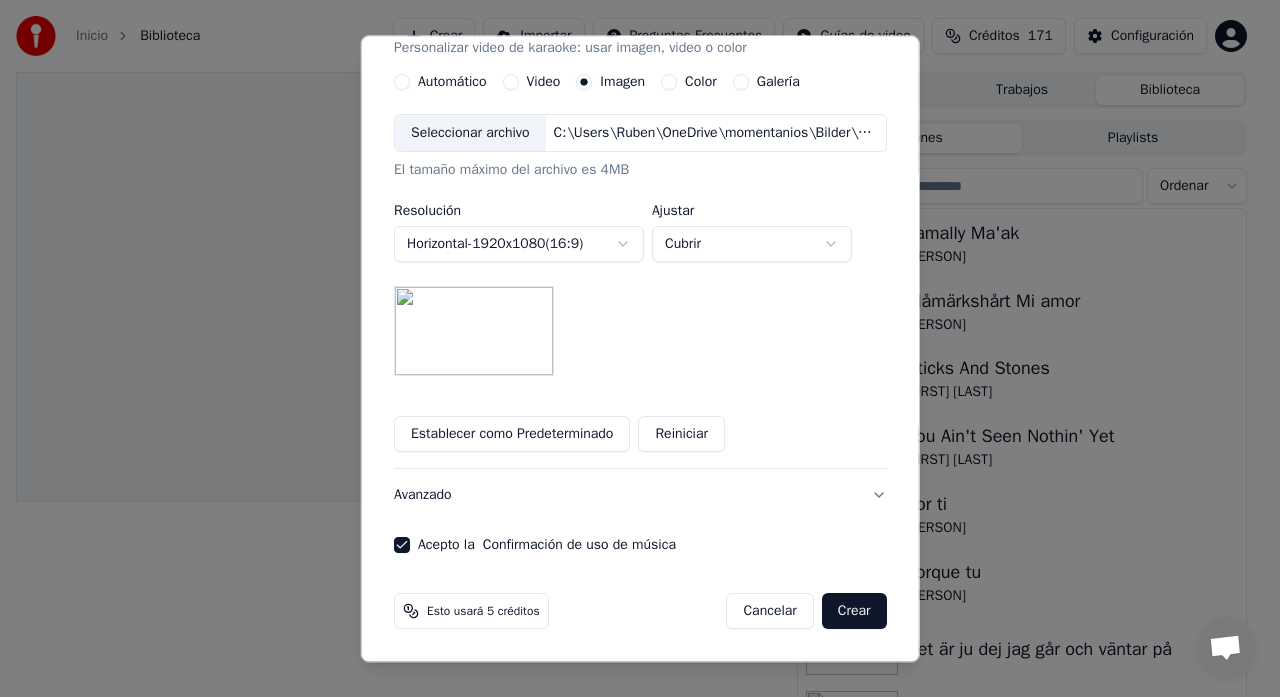 click on "Crear" at bounding box center (854, 612) 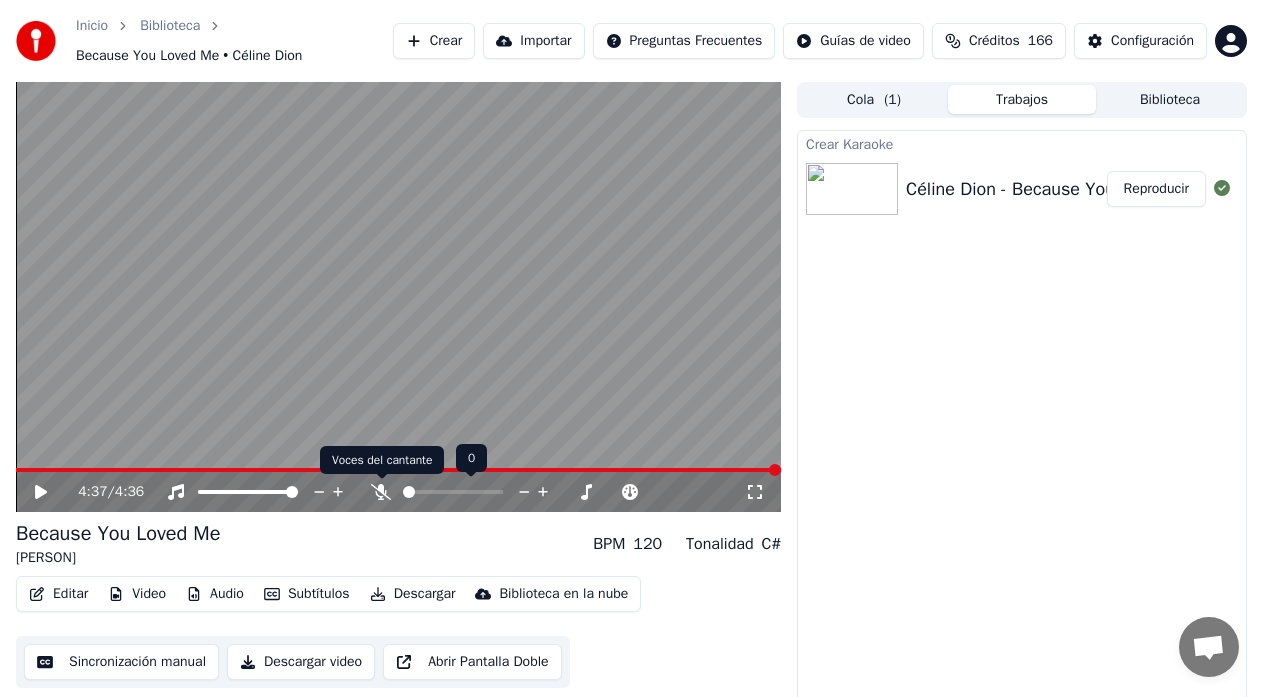 click 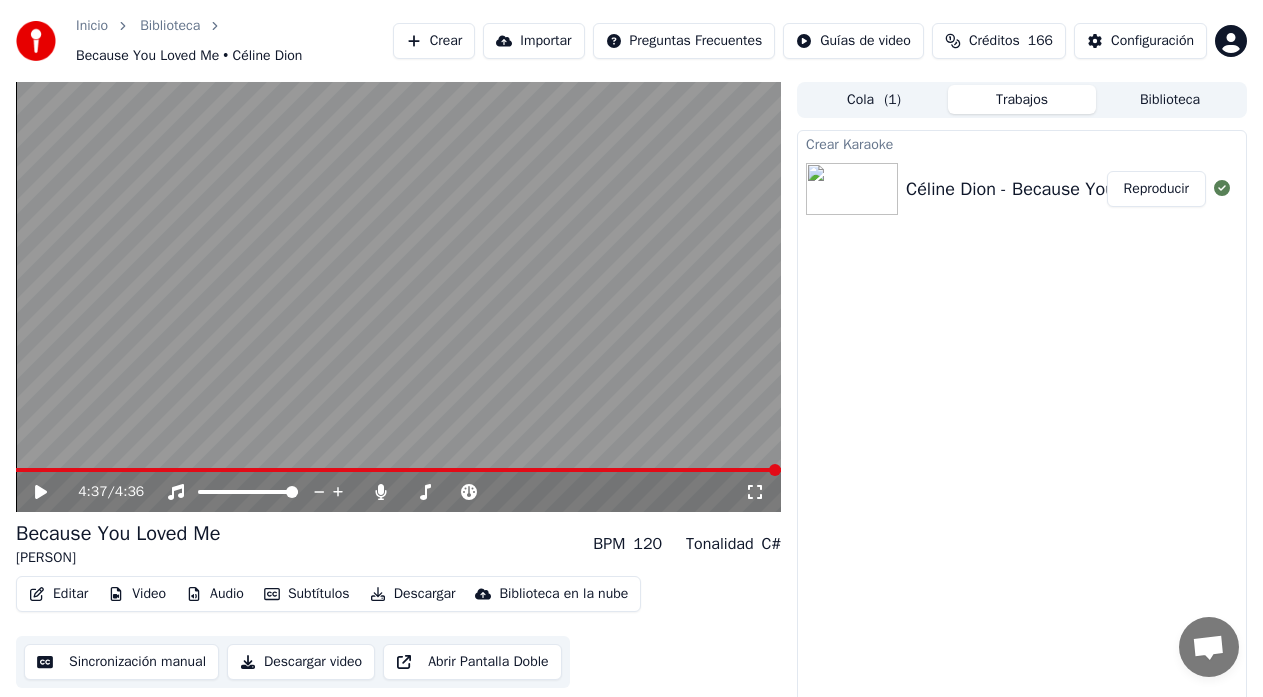 click 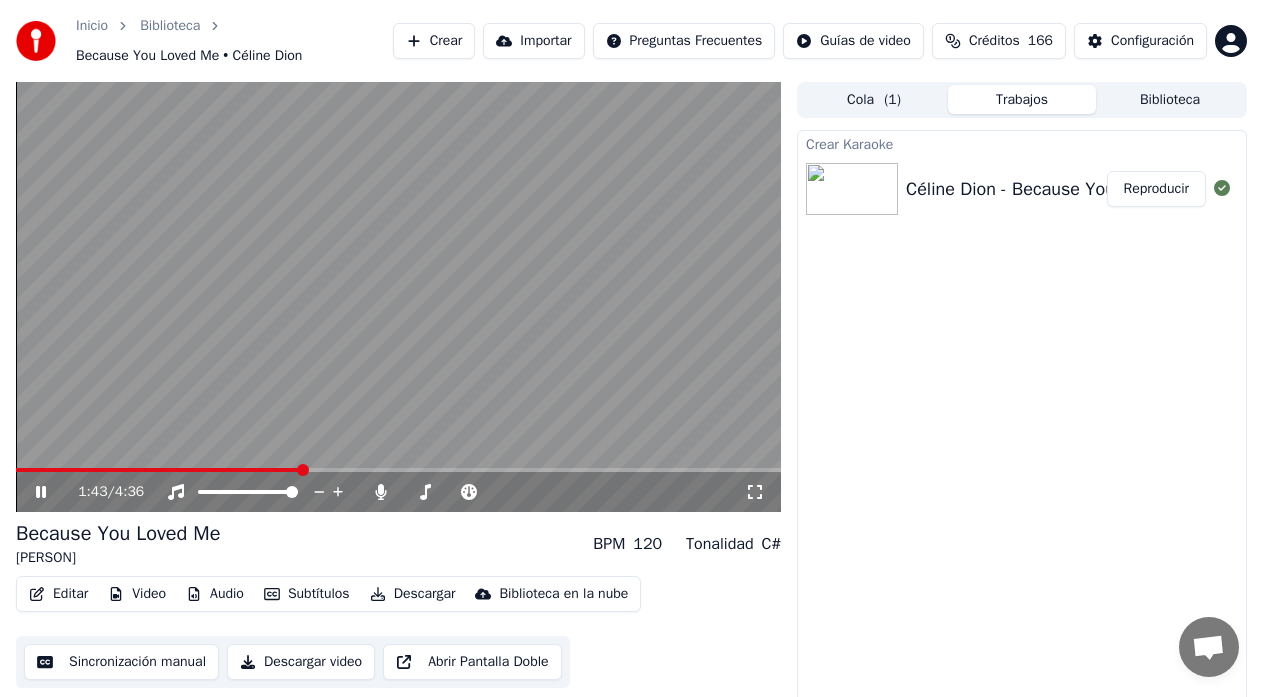click 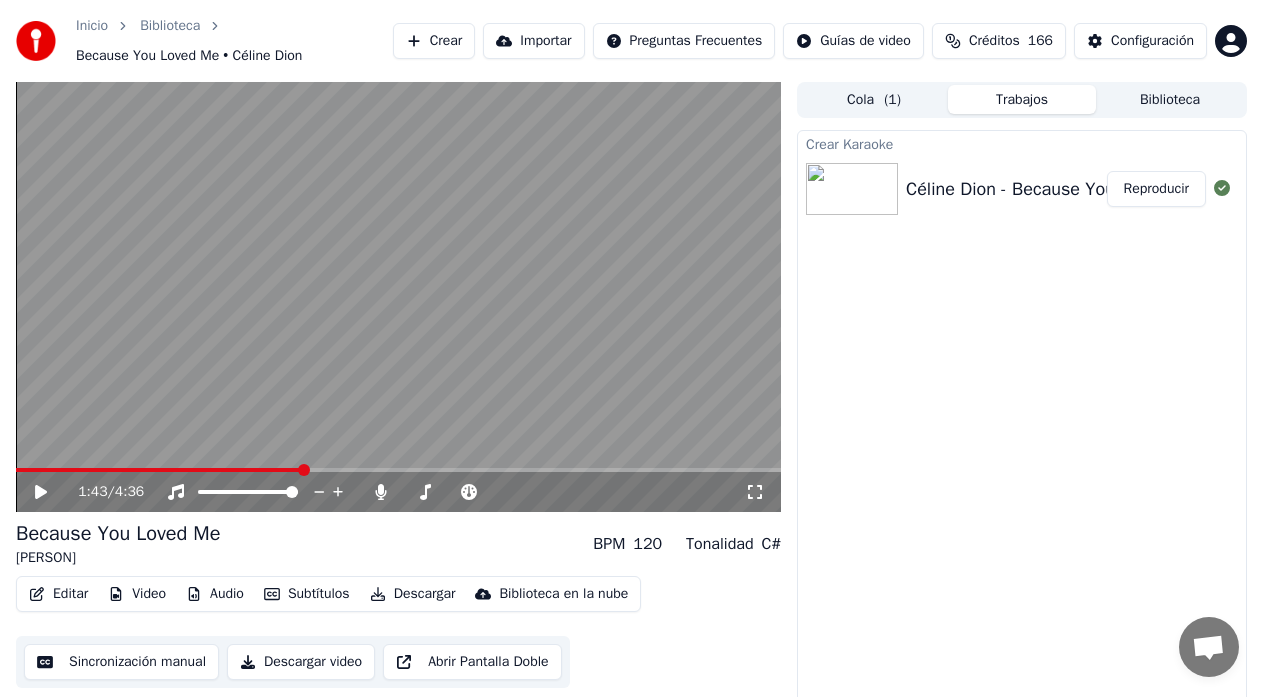 click at bounding box center [398, 297] 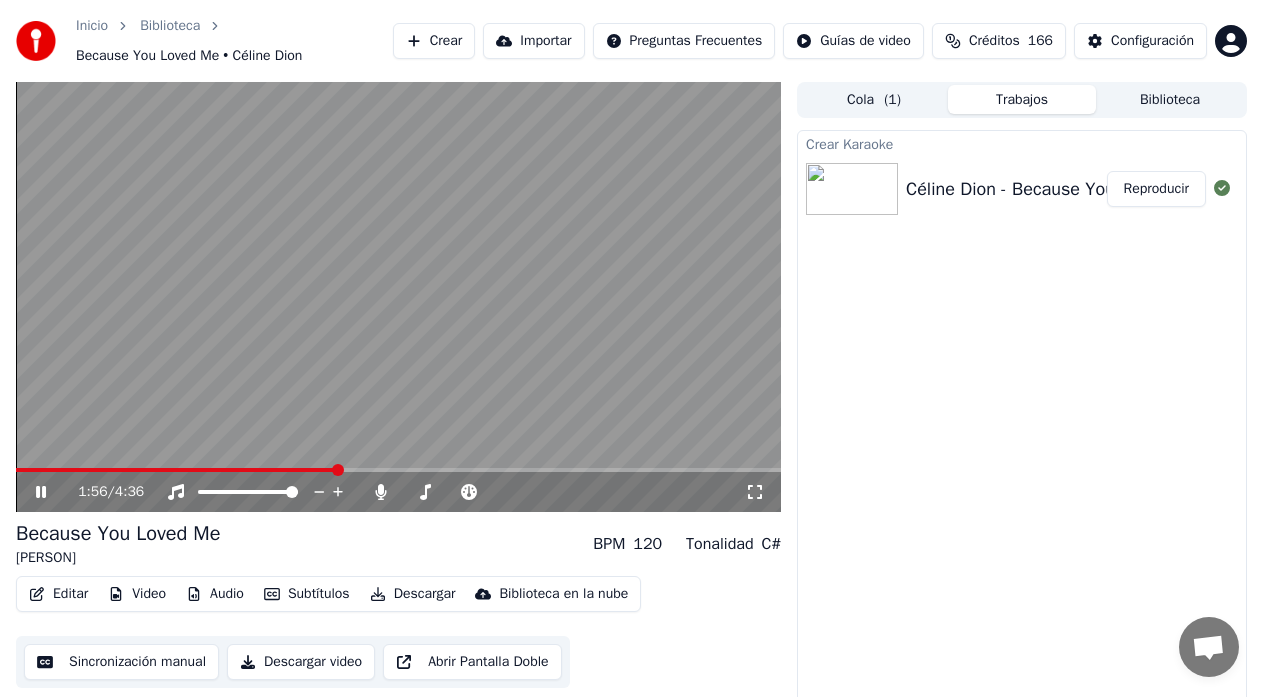click on "Descargar" at bounding box center (413, 594) 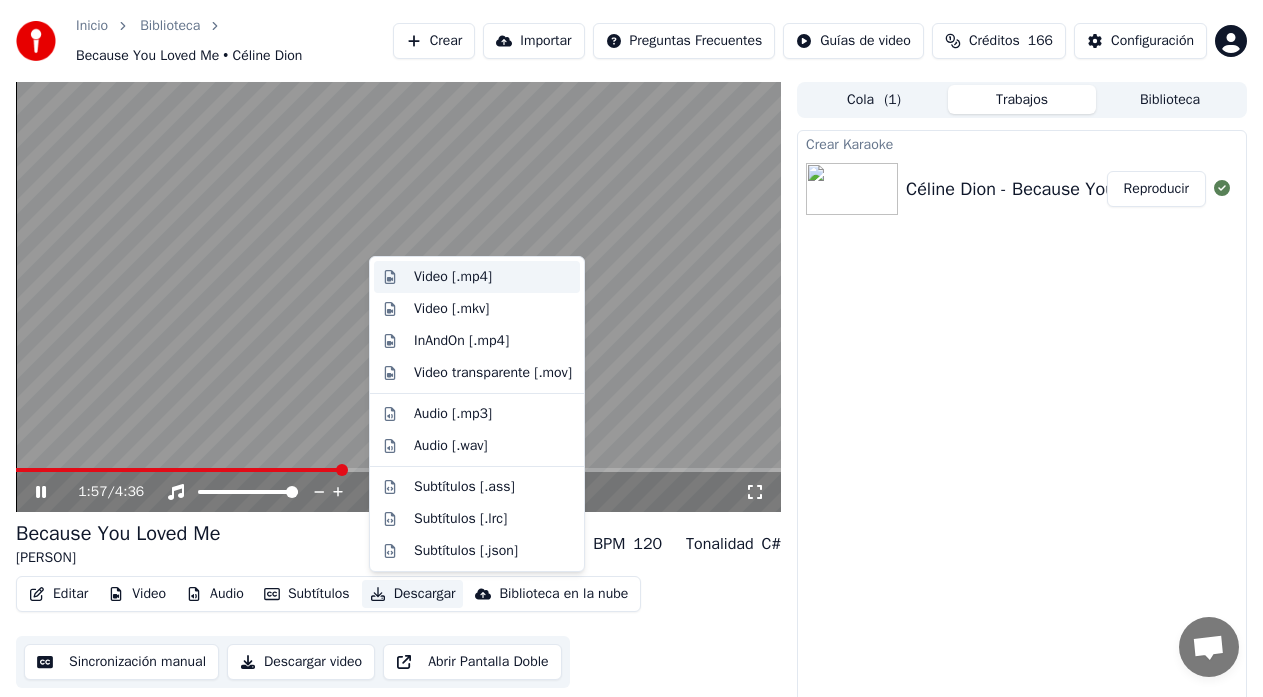 click on "Video [.mp4]" at bounding box center [453, 277] 